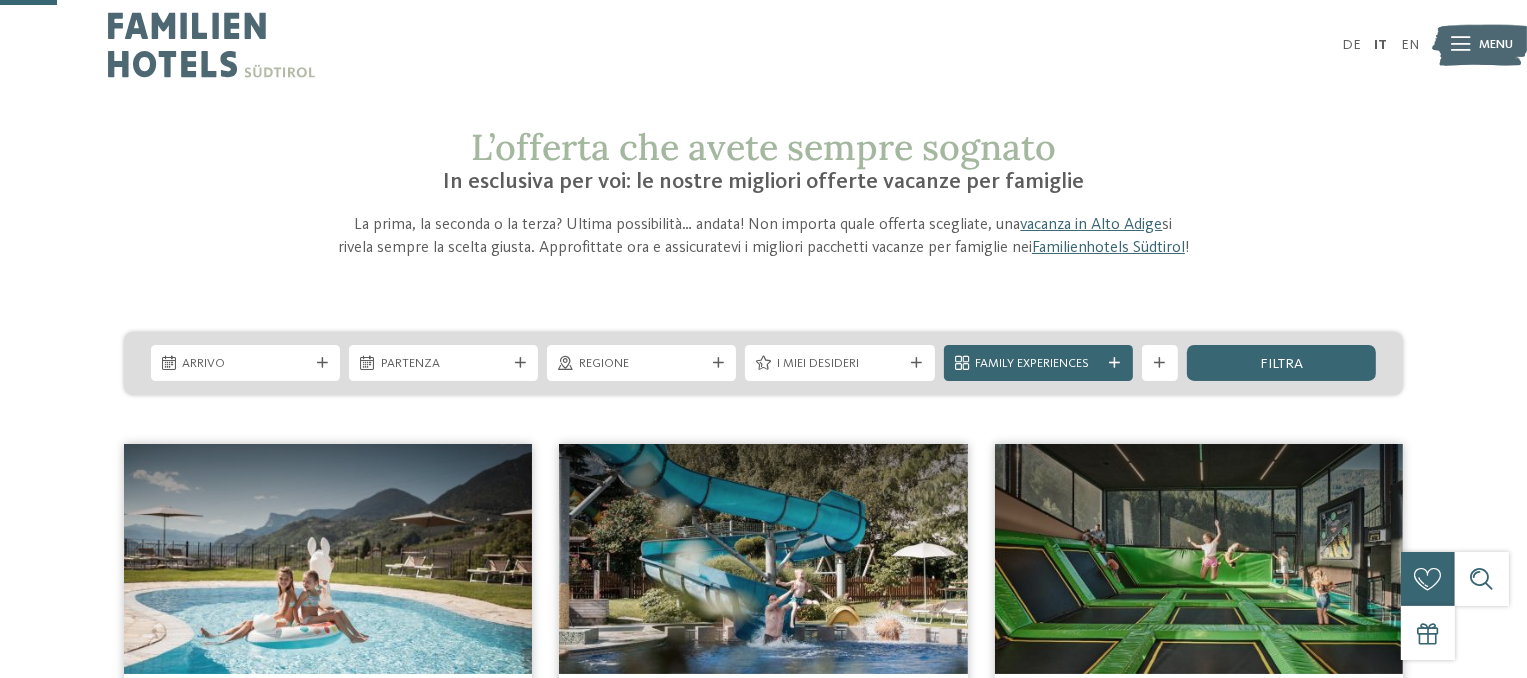 scroll, scrollTop: 100, scrollLeft: 0, axis: vertical 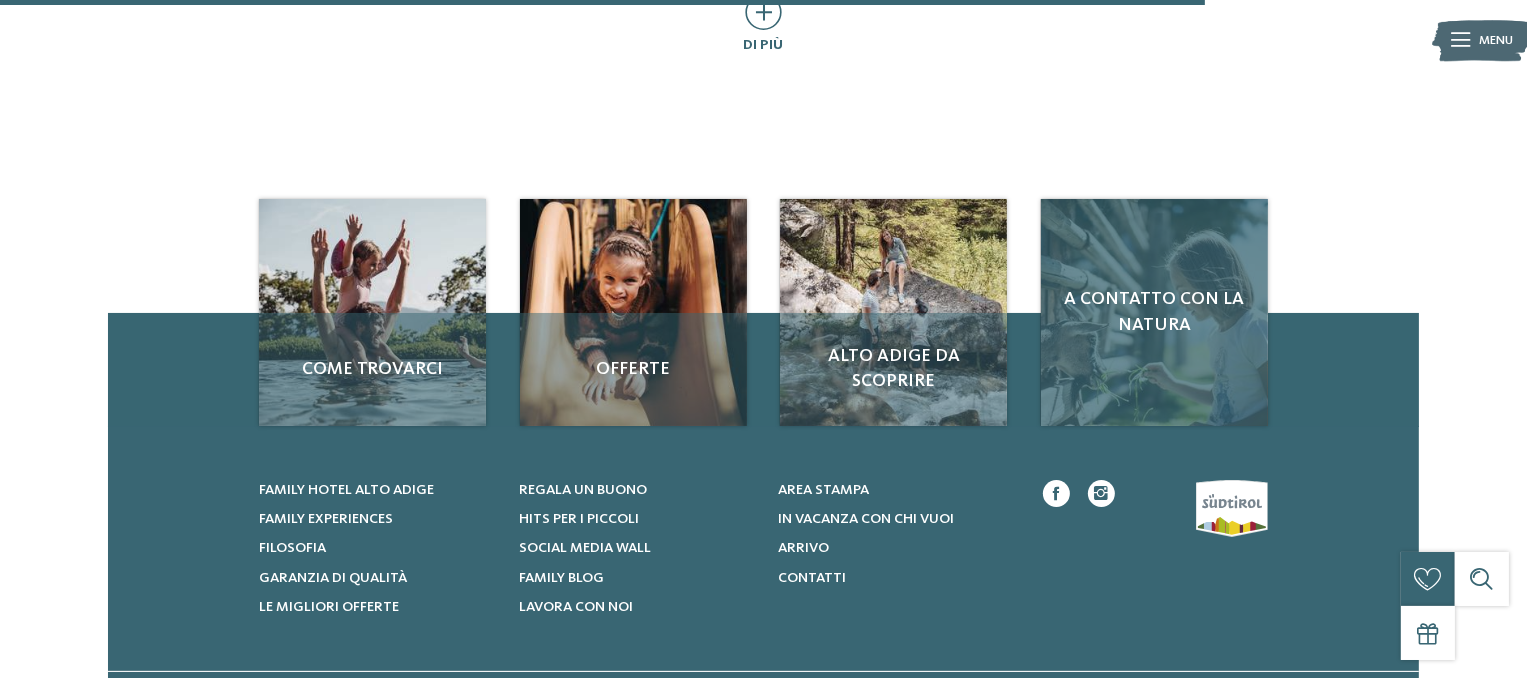 click on "A contatto con la natura" at bounding box center (1154, 312) 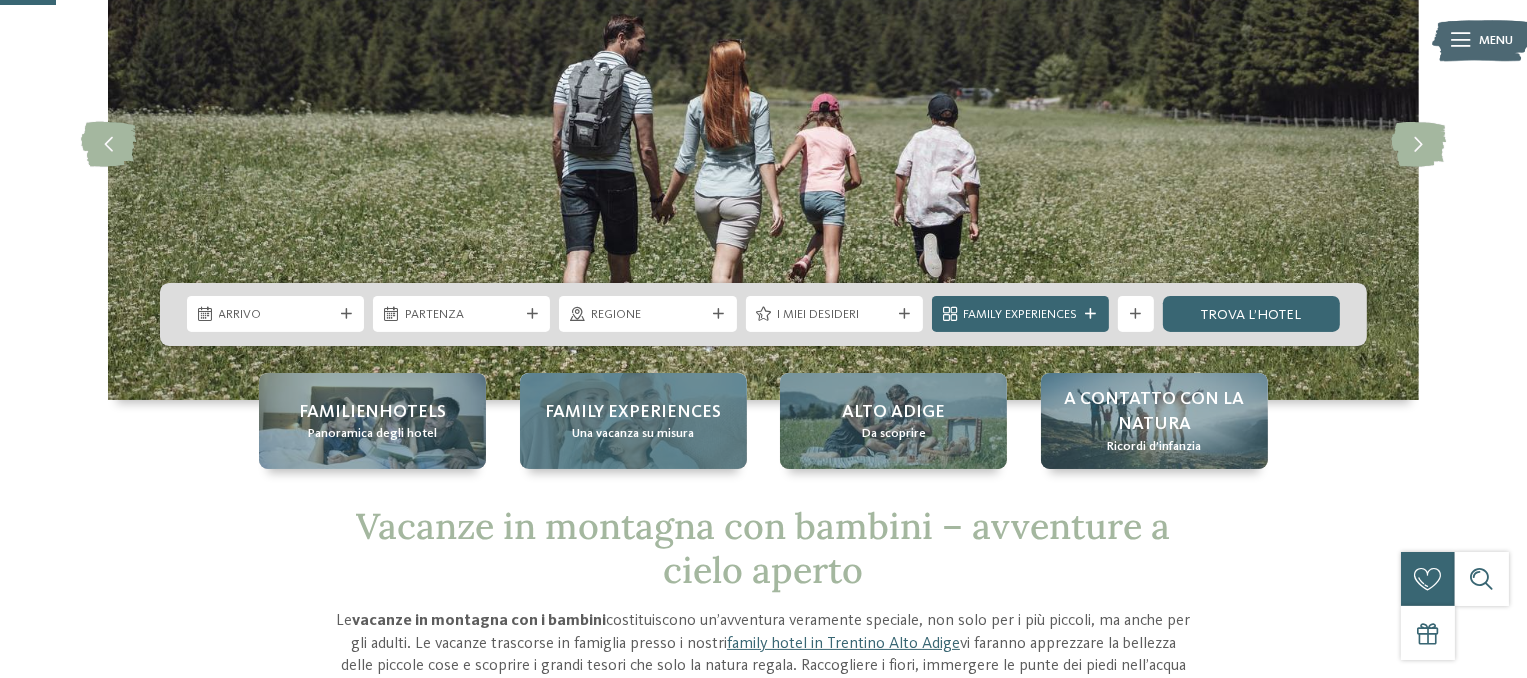 scroll, scrollTop: 200, scrollLeft: 0, axis: vertical 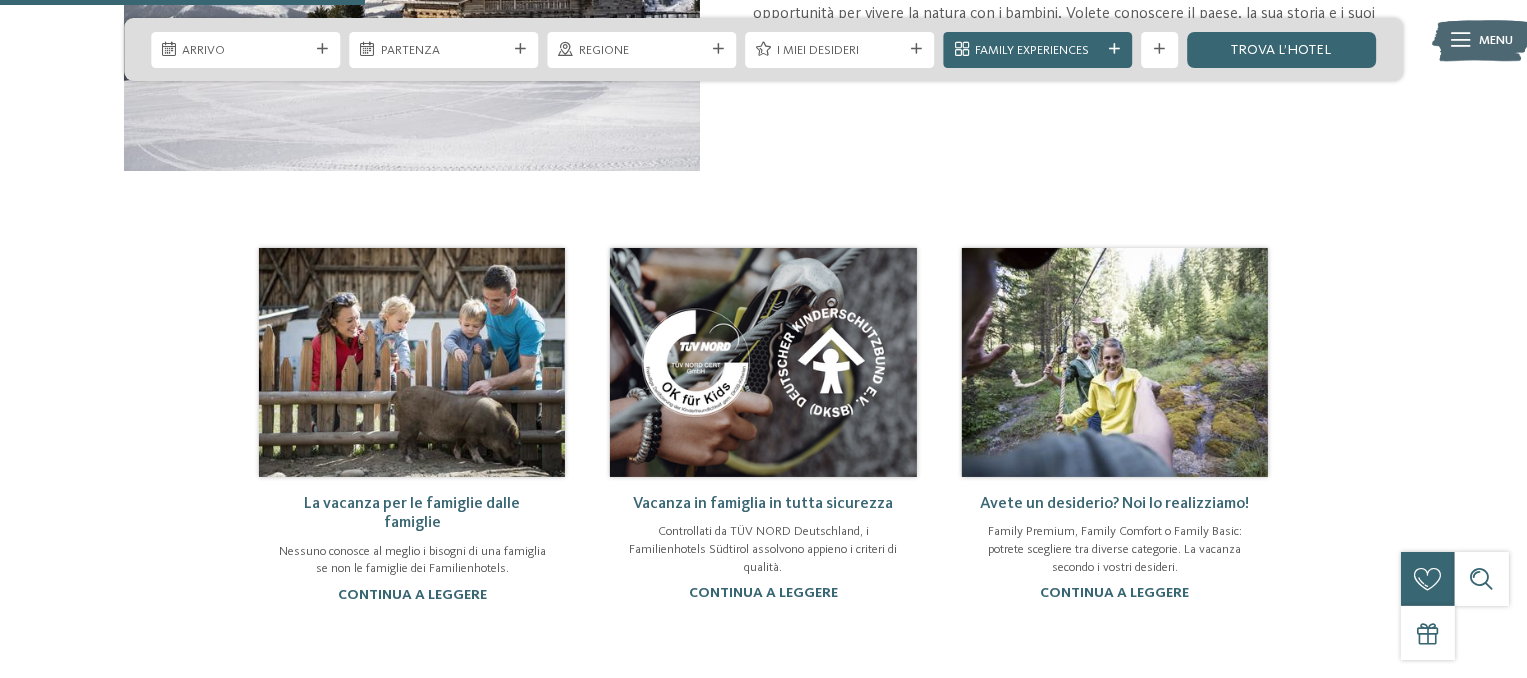 click on "La vacanza per le famiglie dalle famiglie" at bounding box center (412, 513) 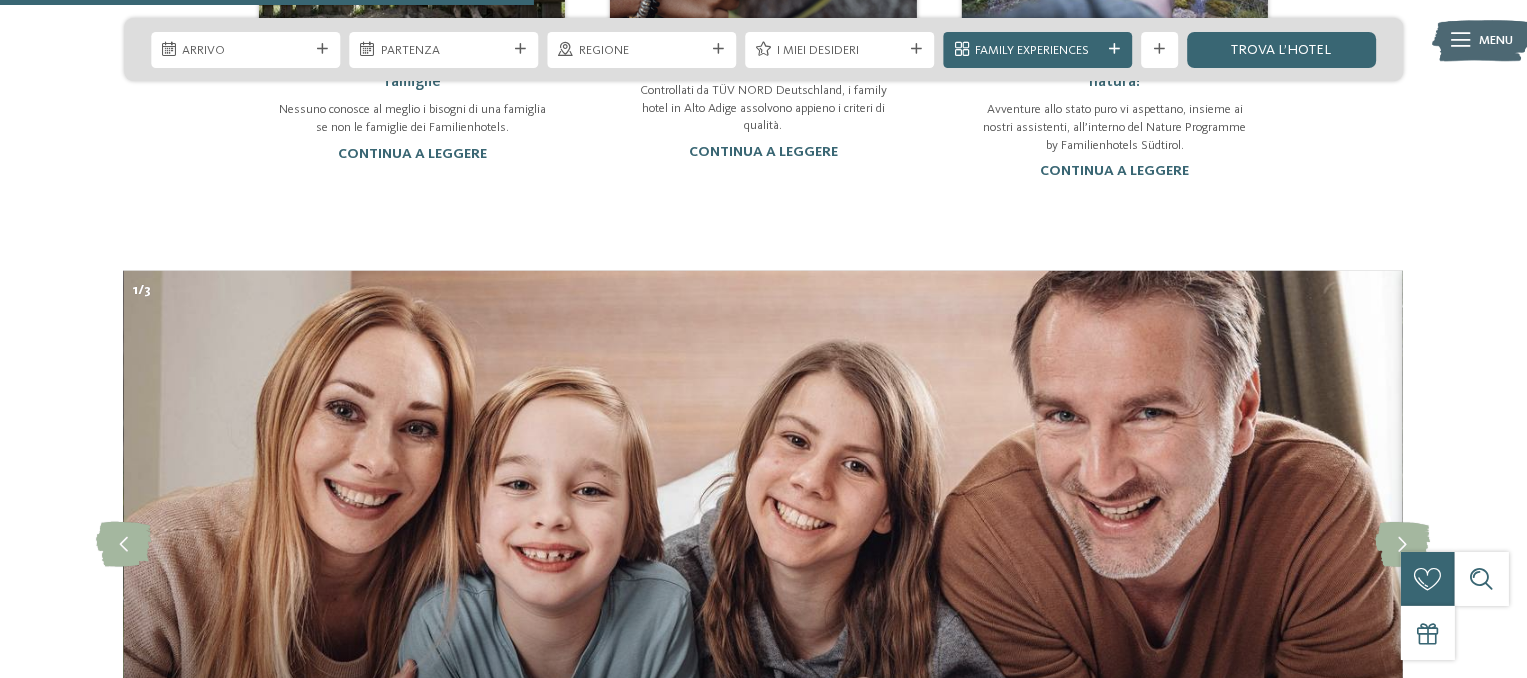 scroll, scrollTop: 1200, scrollLeft: 0, axis: vertical 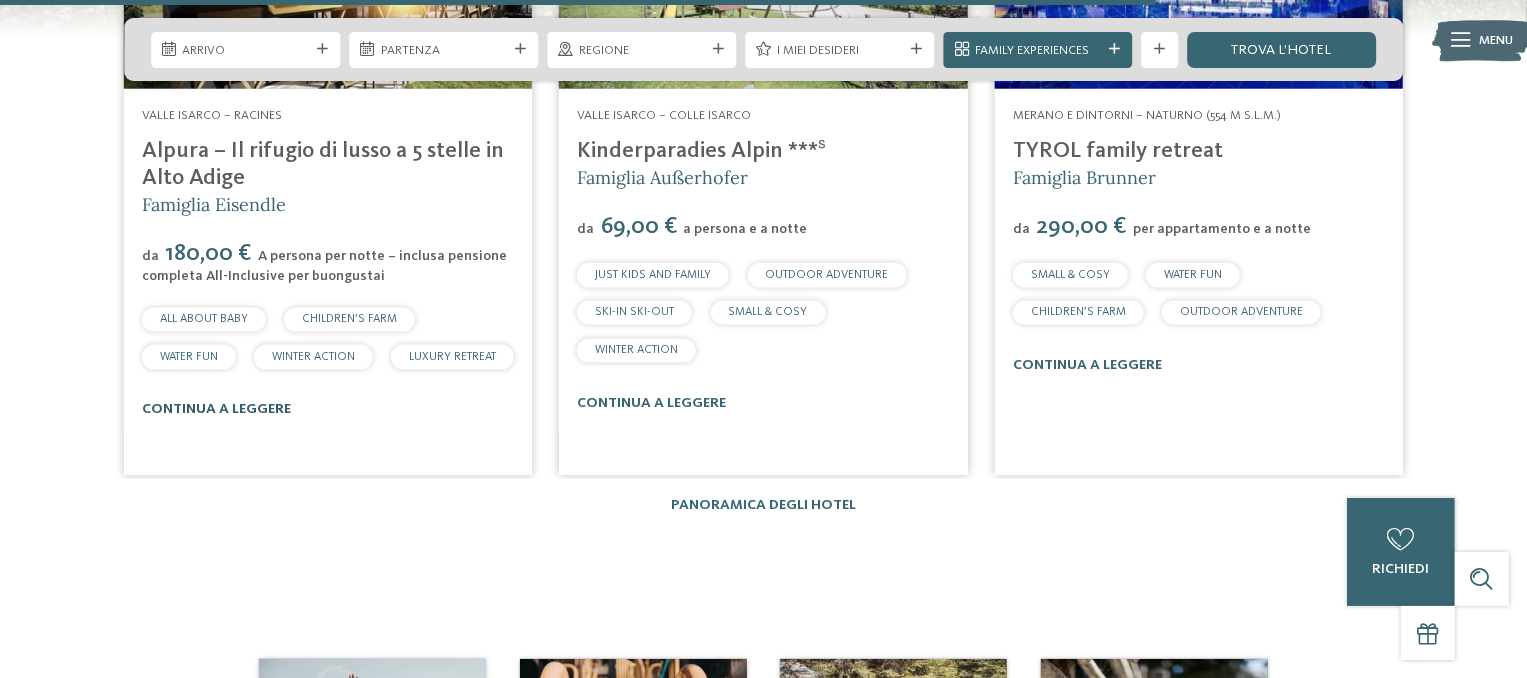 click on "continua a leggere" at bounding box center [216, 409] 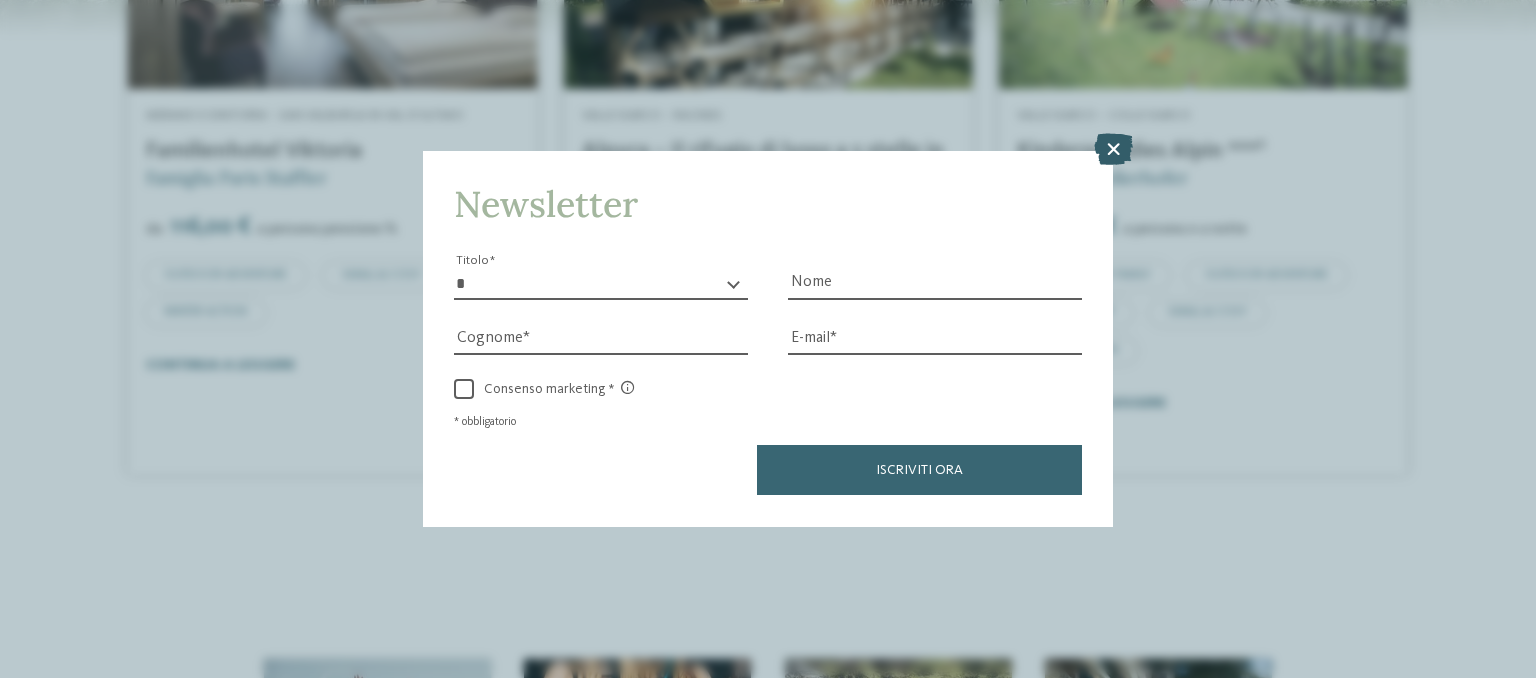 click at bounding box center (1113, 150) 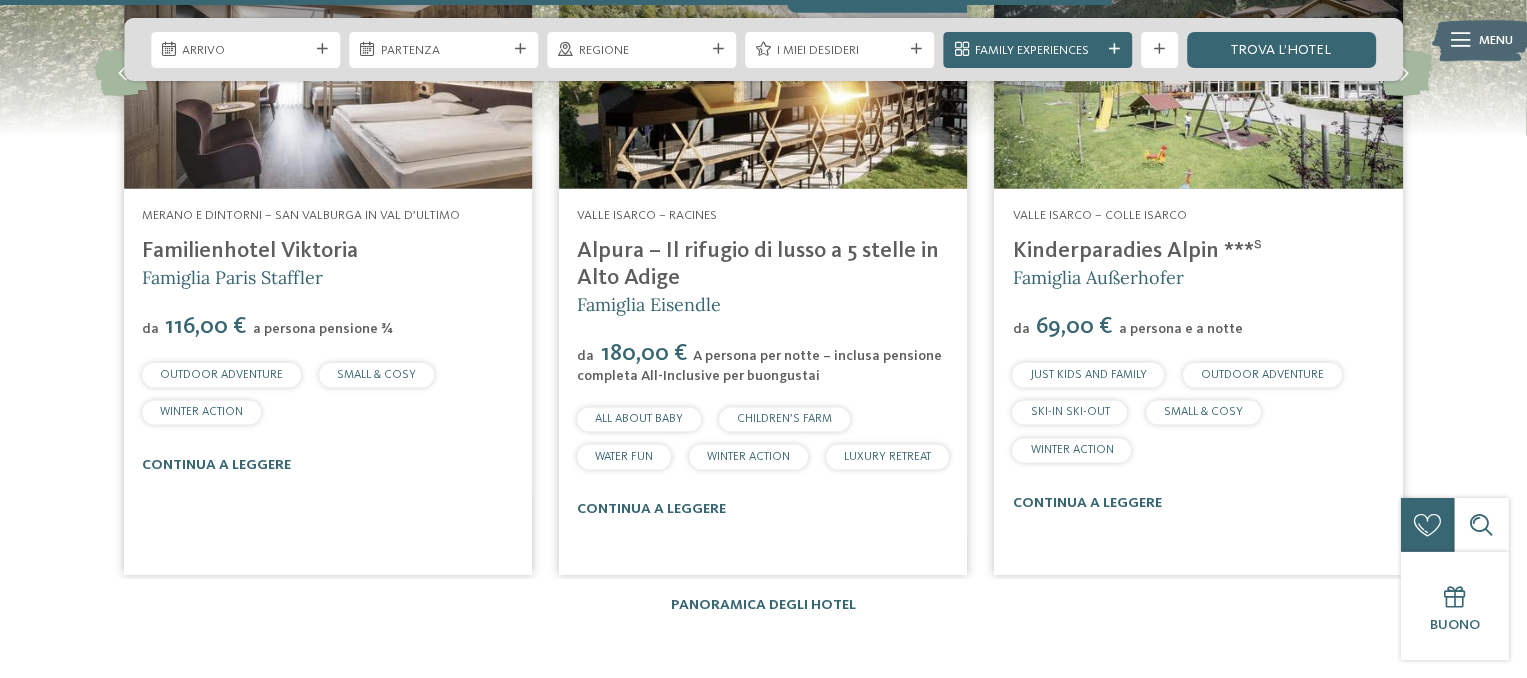 scroll, scrollTop: 2600, scrollLeft: 0, axis: vertical 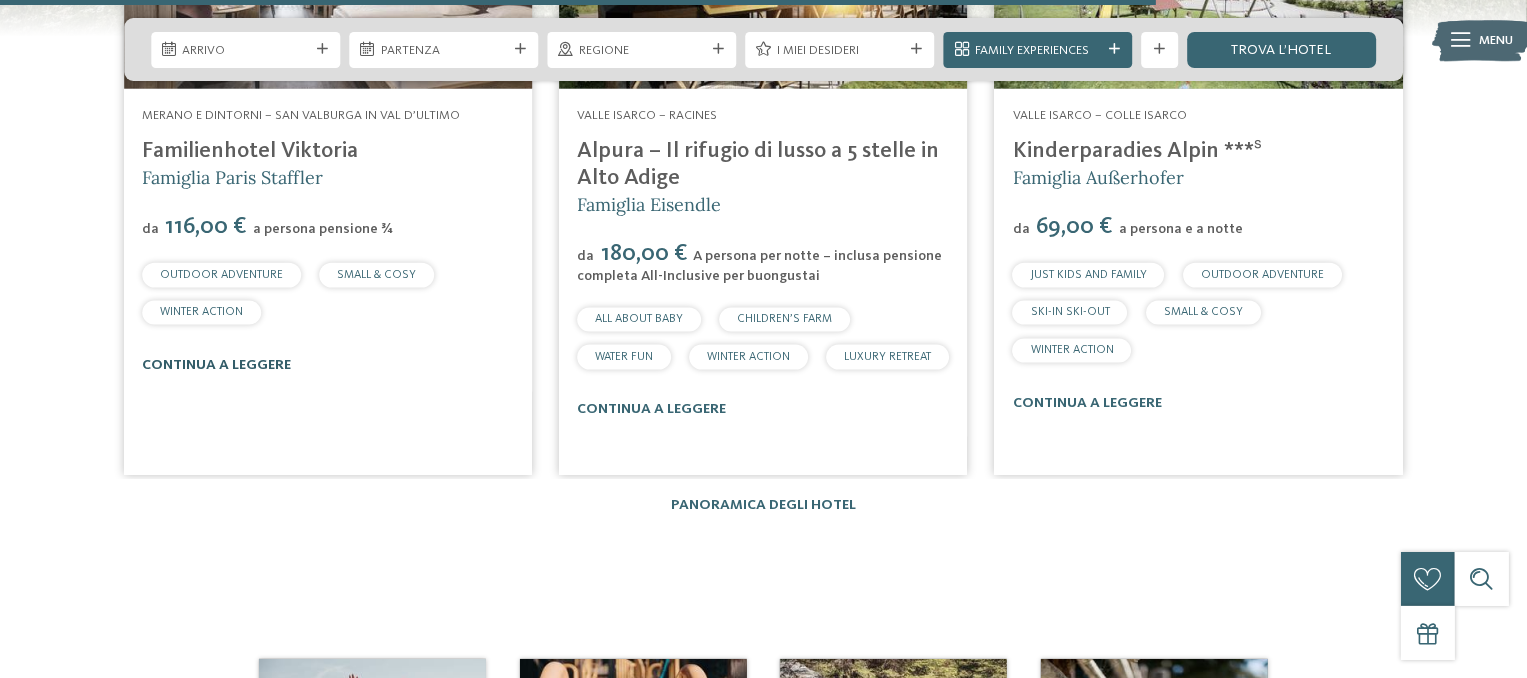 click on "continua a leggere" at bounding box center (216, 365) 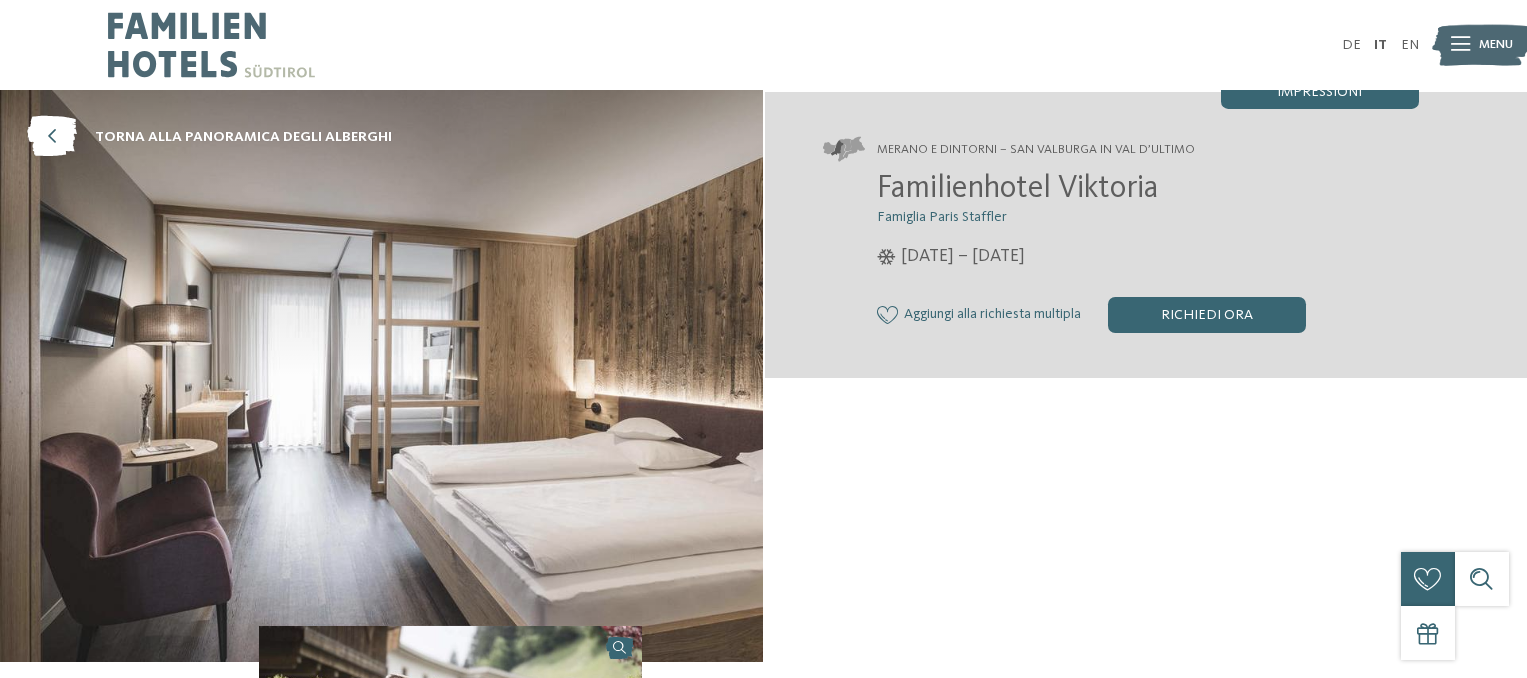scroll, scrollTop: 0, scrollLeft: 0, axis: both 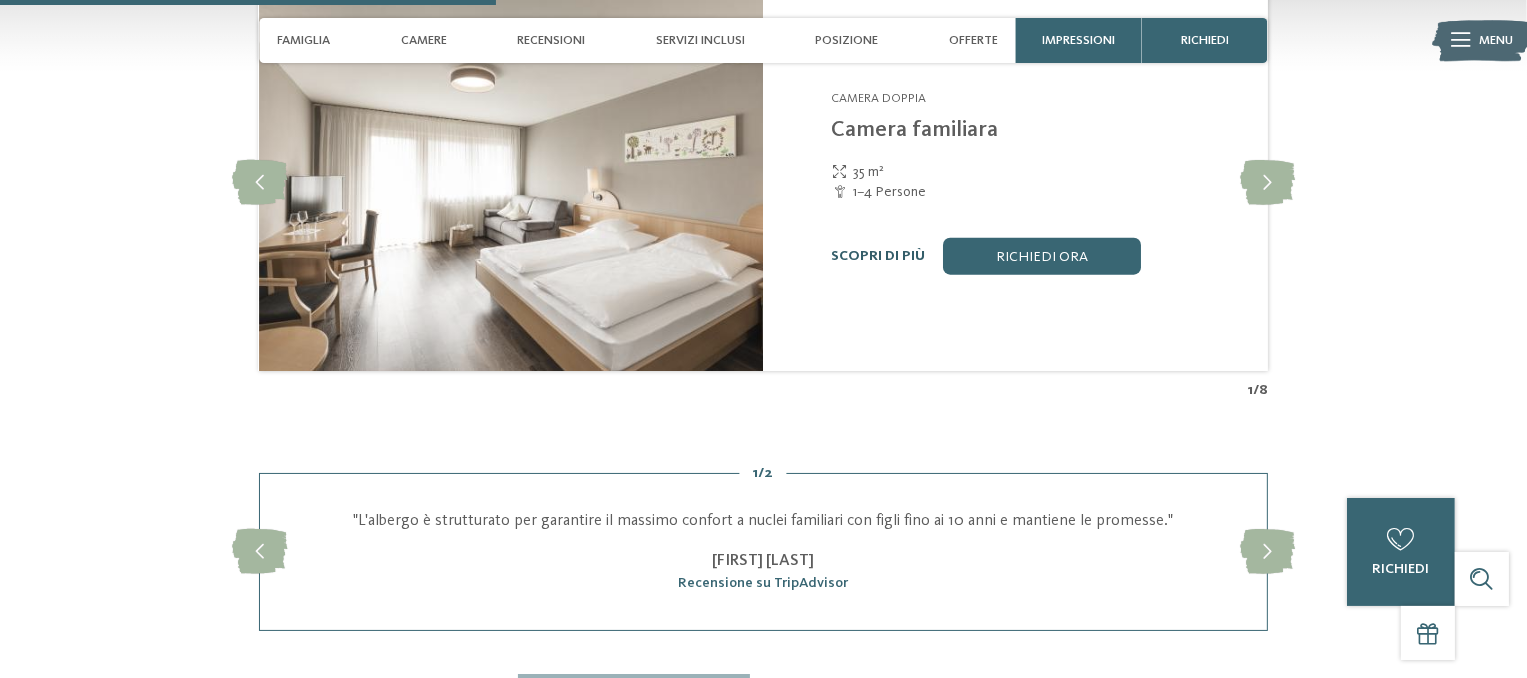 click on "Scopri di più" at bounding box center (878, 256) 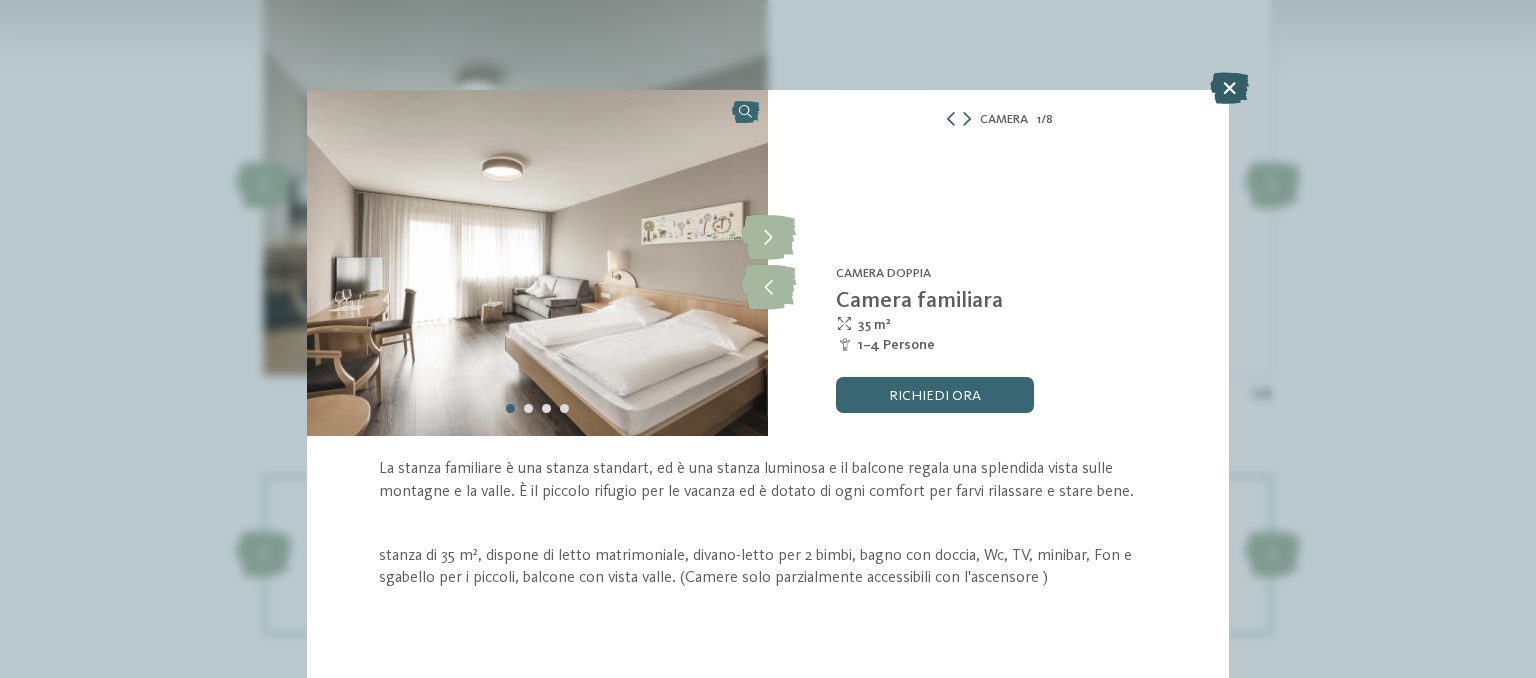 click at bounding box center (1229, 88) 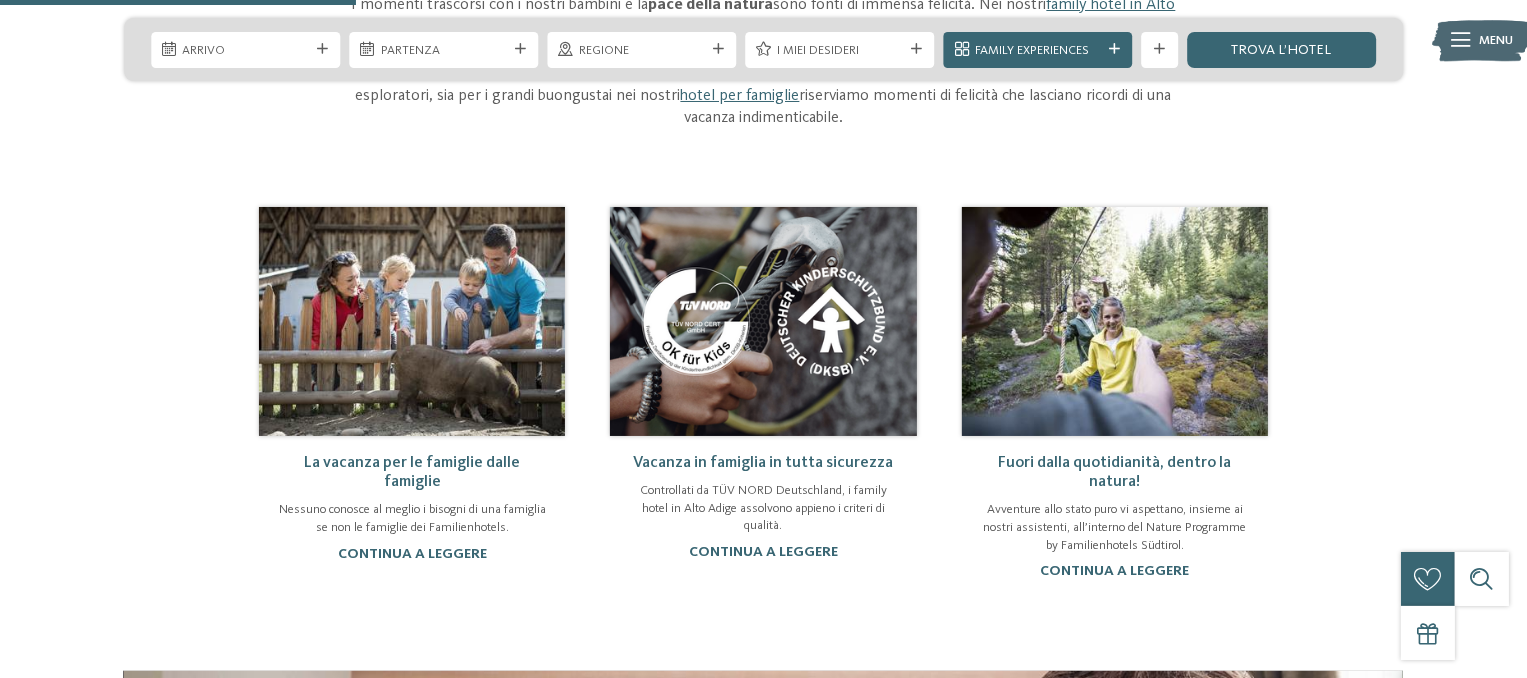 scroll, scrollTop: 800, scrollLeft: 0, axis: vertical 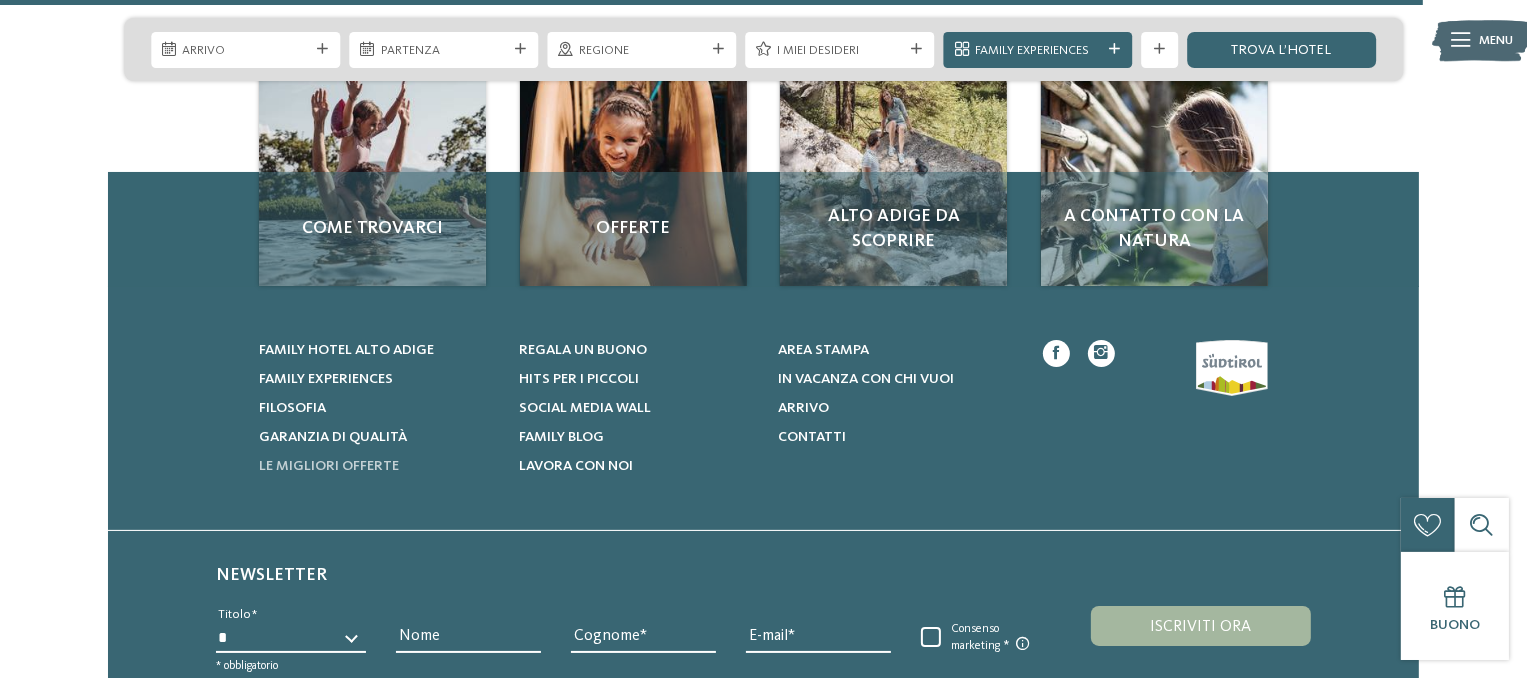 click on "Le migliori offerte" at bounding box center [329, 466] 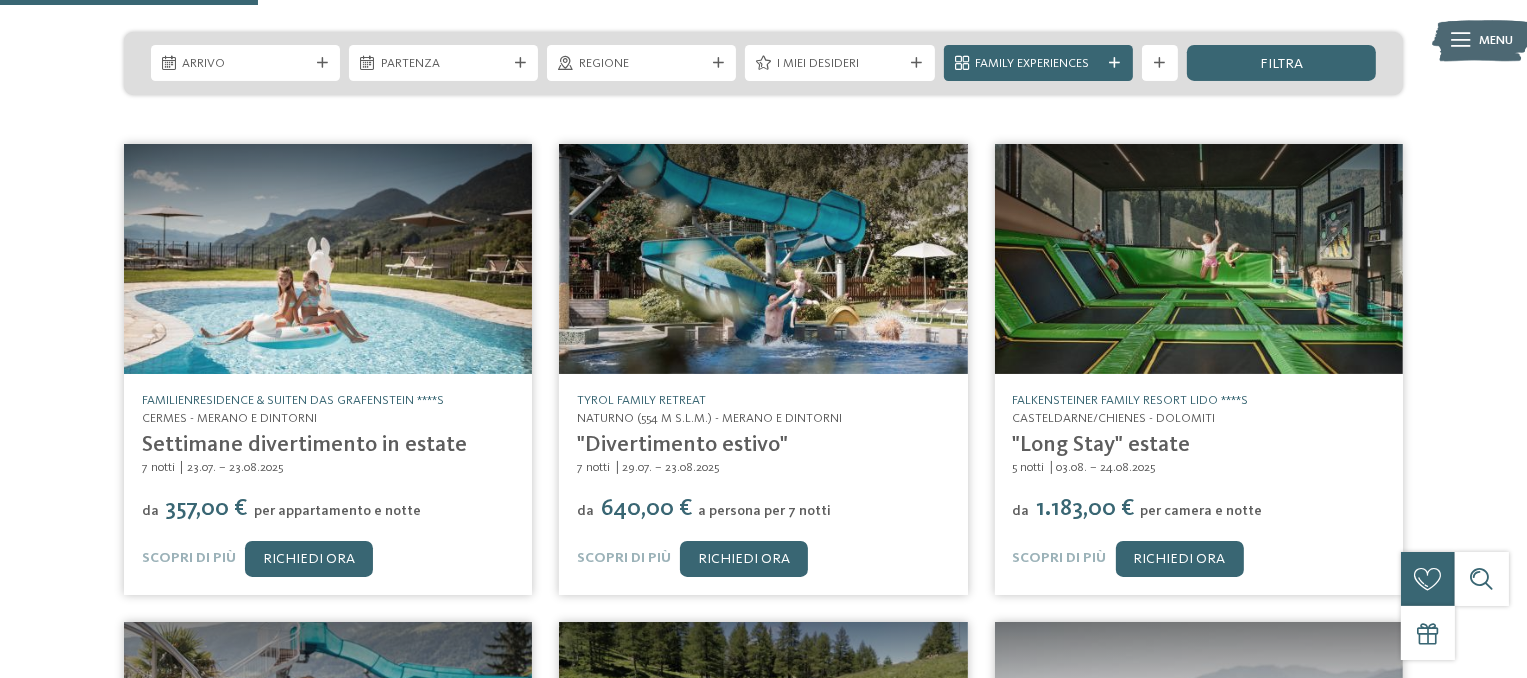 scroll, scrollTop: 300, scrollLeft: 0, axis: vertical 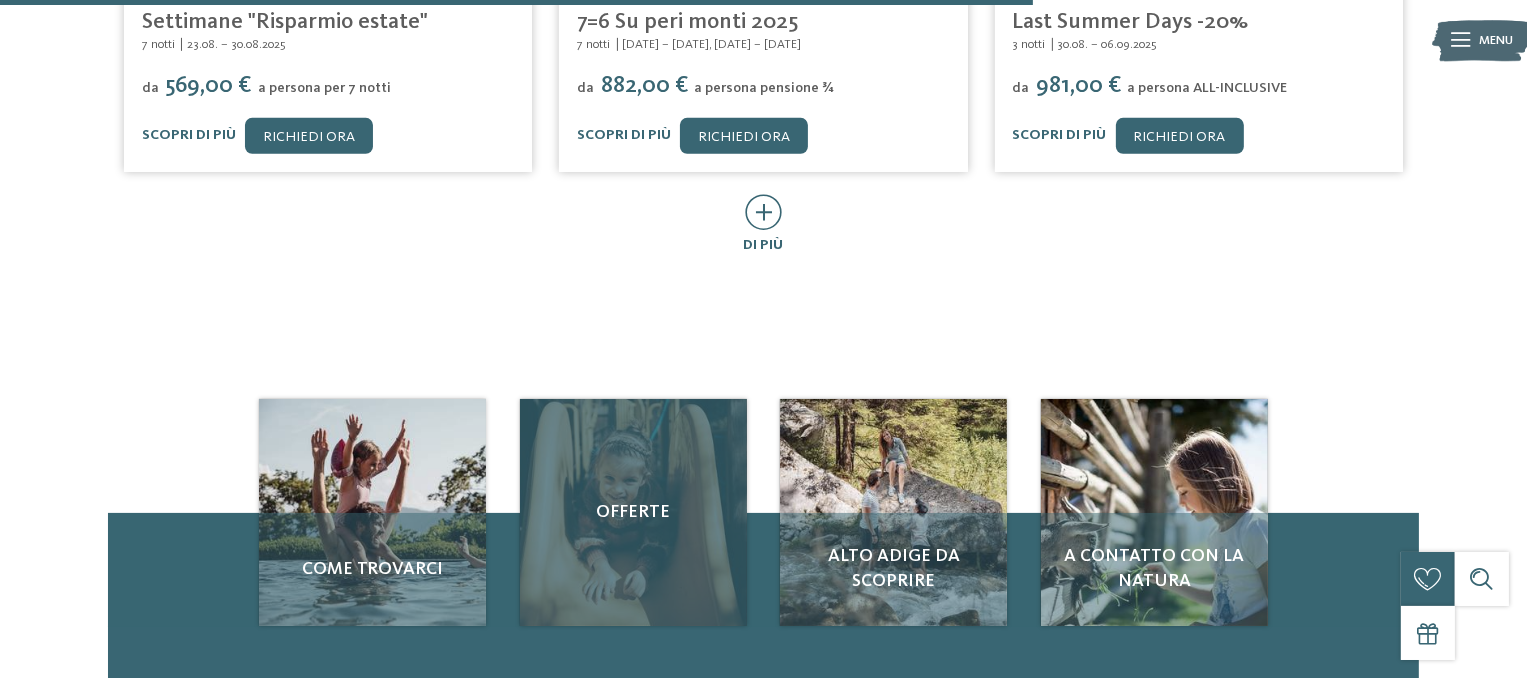click on "Offerte" at bounding box center [633, 512] 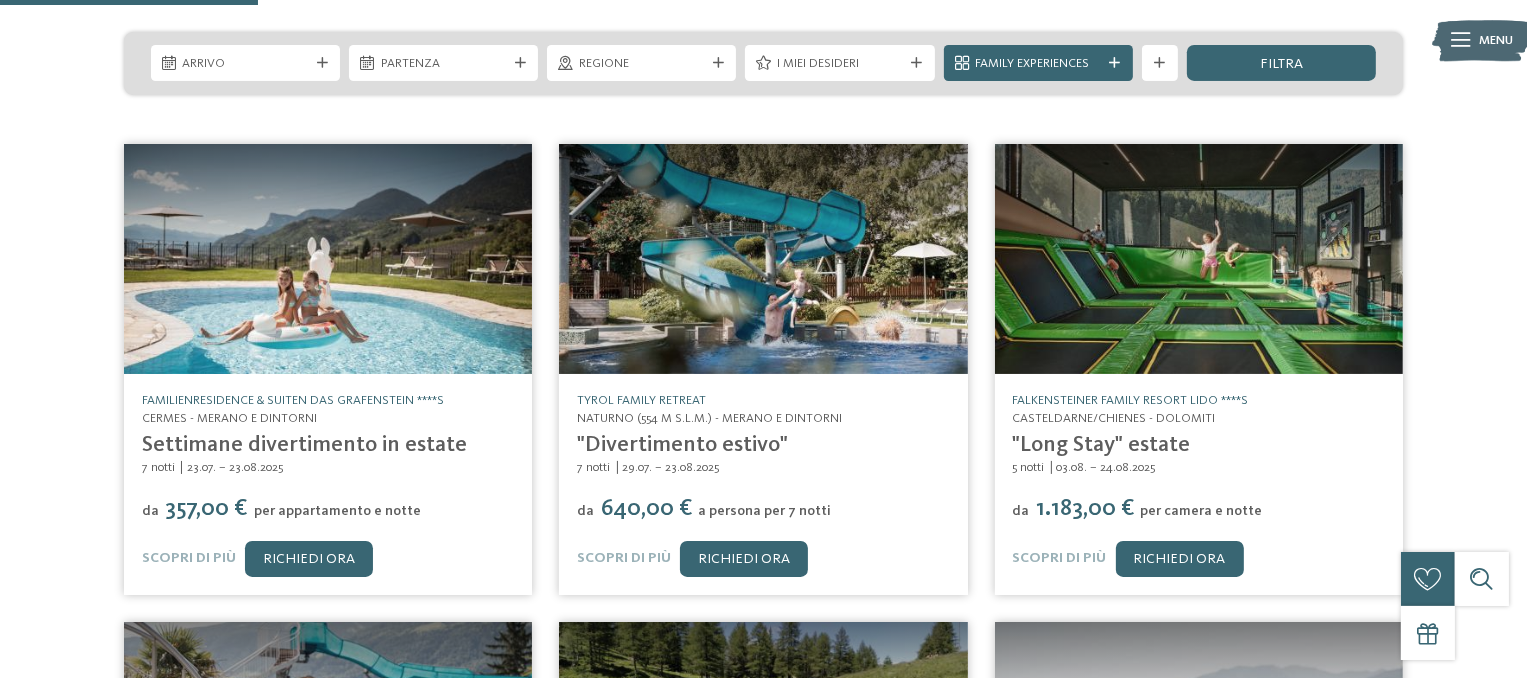 scroll, scrollTop: 300, scrollLeft: 0, axis: vertical 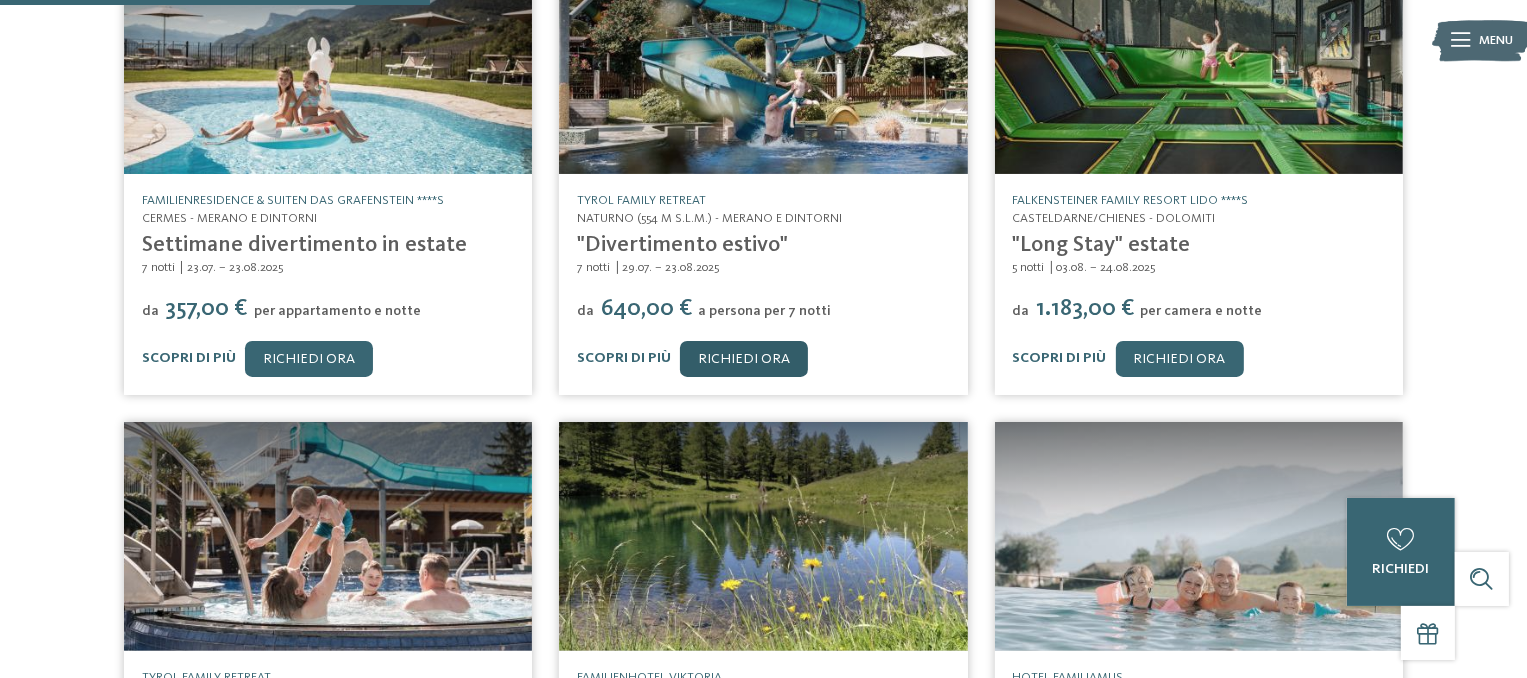 click on "Richiedi ora" at bounding box center [744, 359] 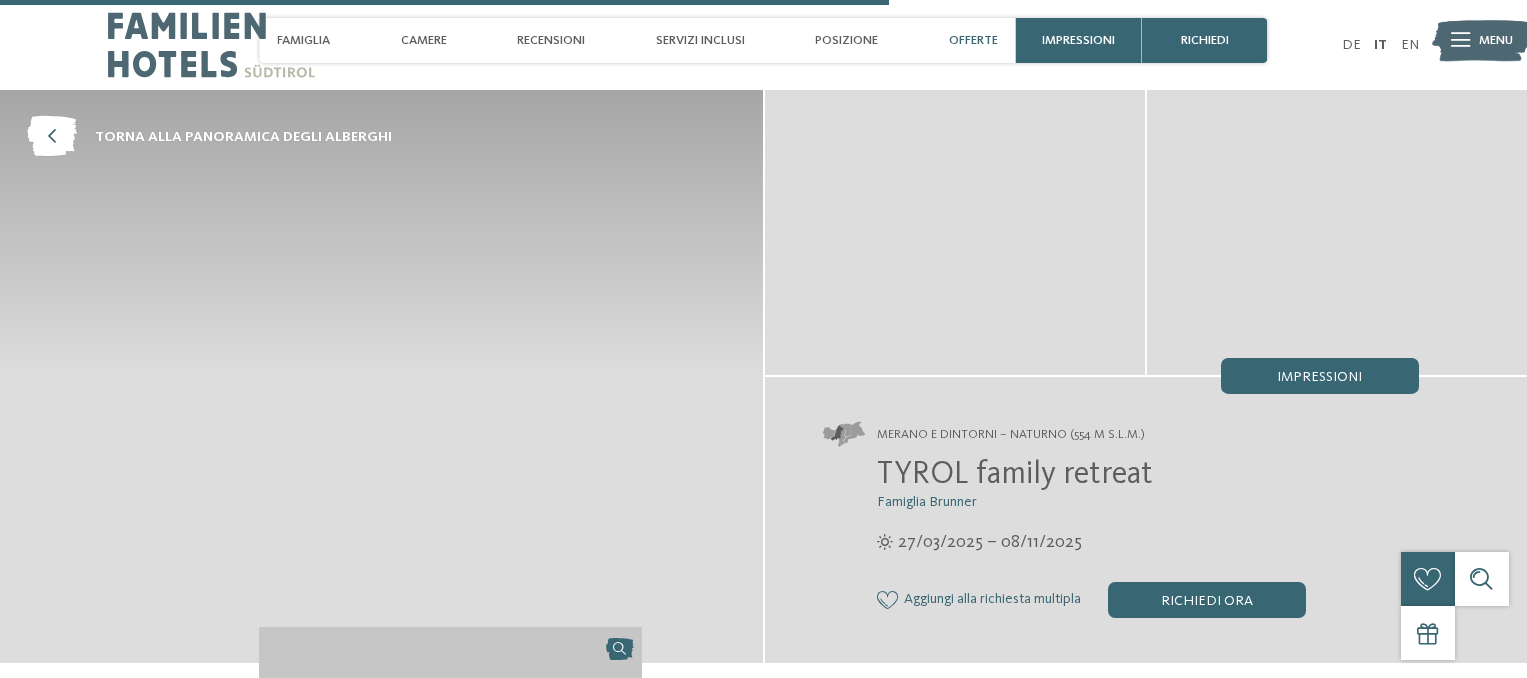 click on "Scopri di più" at bounding box center (878, 3599) 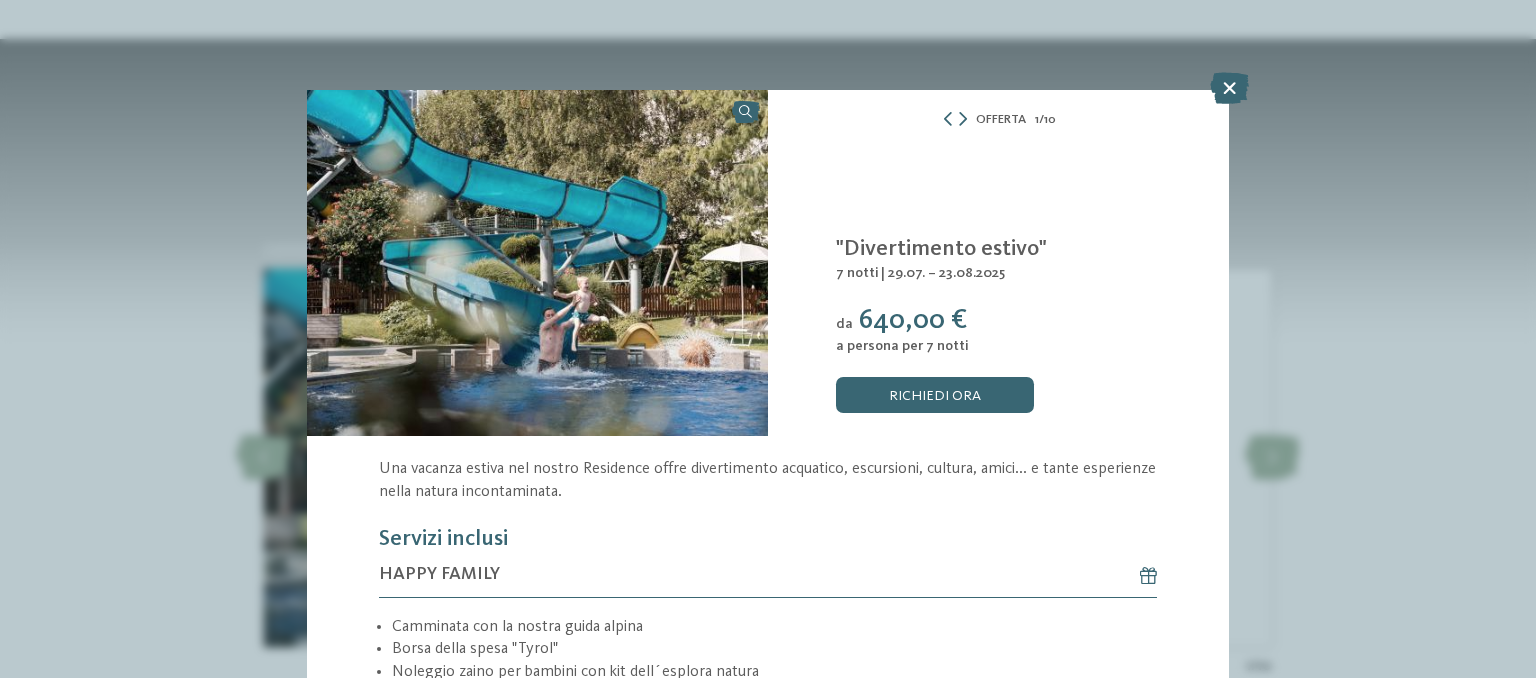 scroll, scrollTop: 3058, scrollLeft: 0, axis: vertical 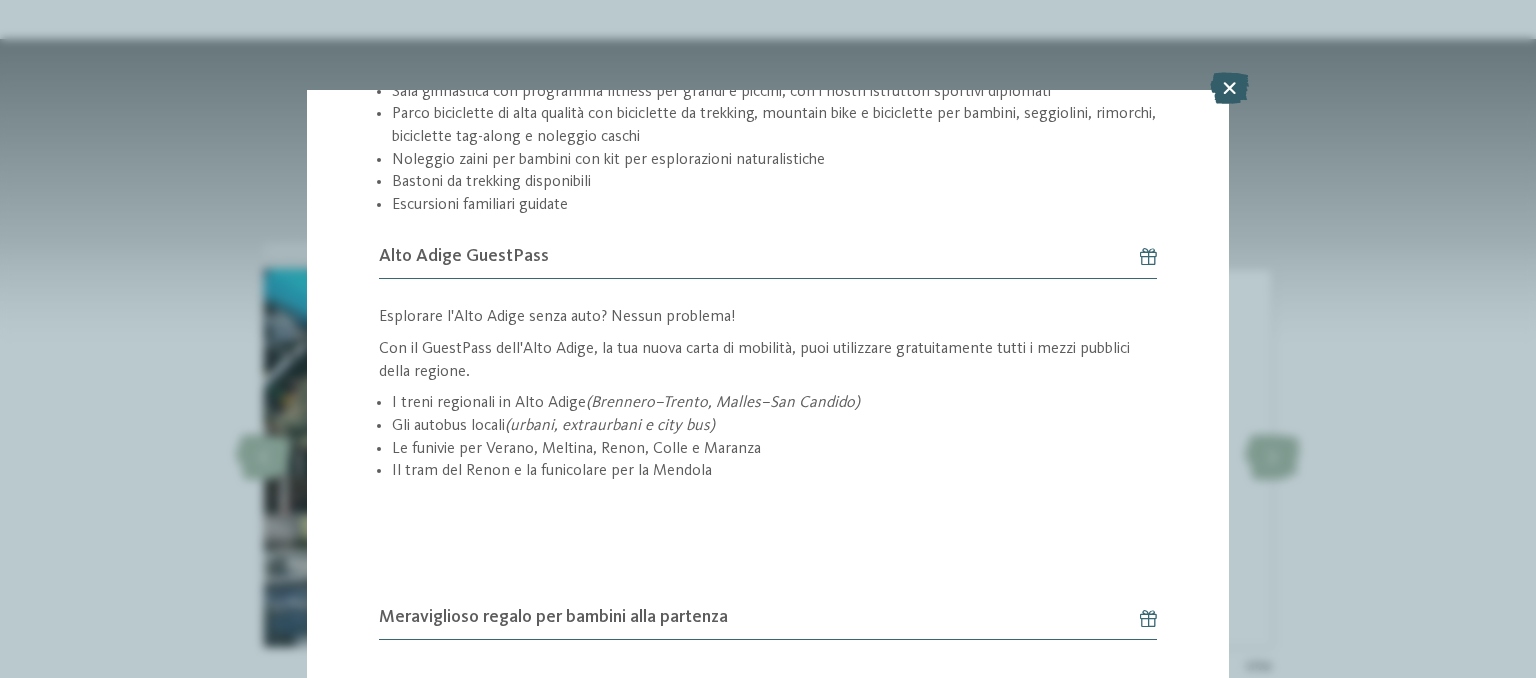 click at bounding box center [1229, 88] 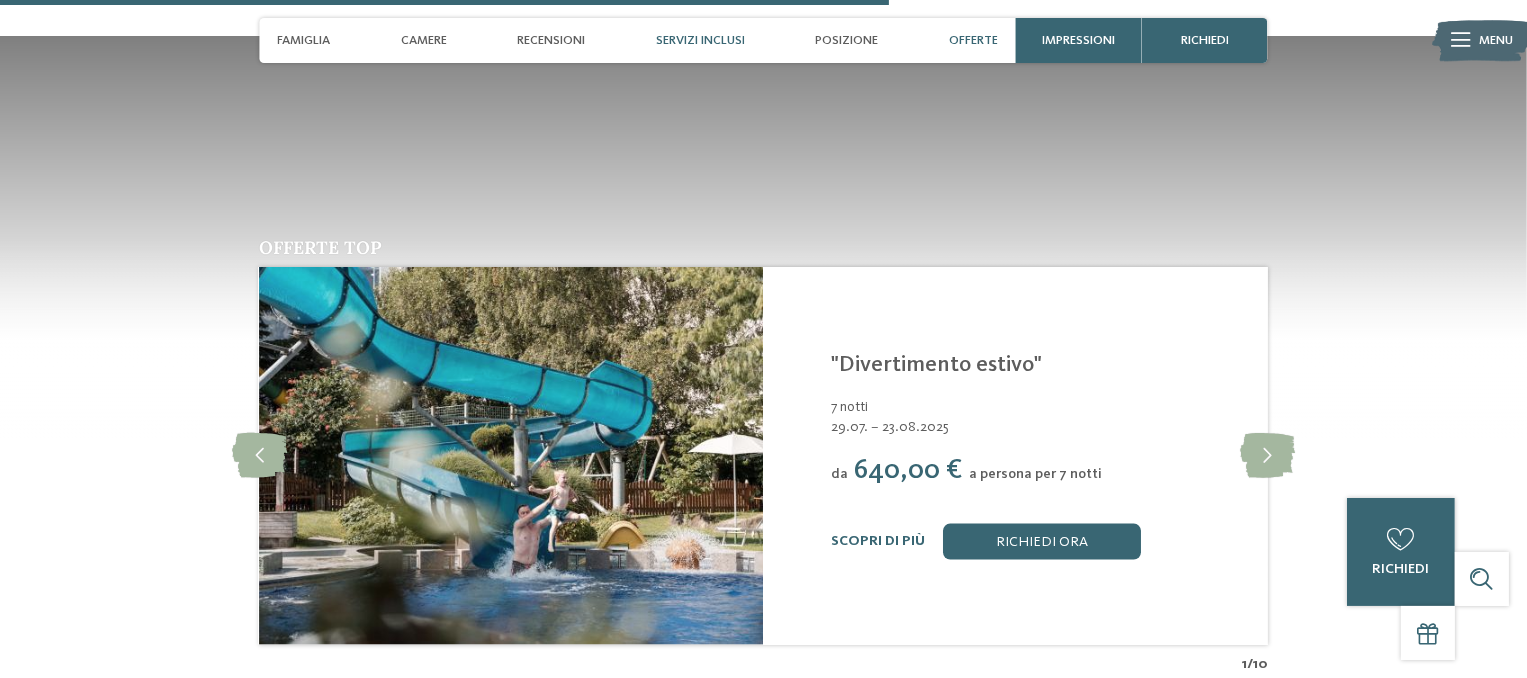 click on "Servizi inclusi" at bounding box center [700, 40] 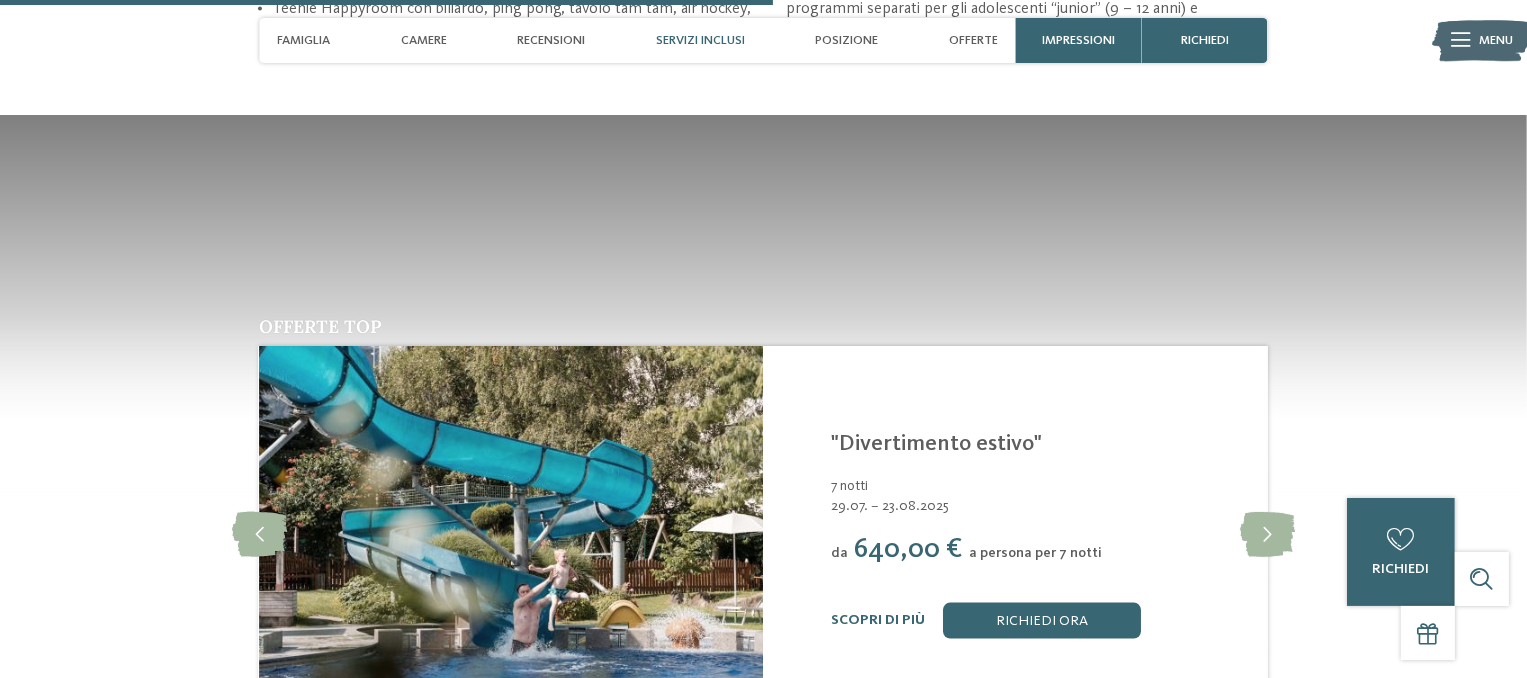 scroll, scrollTop: 3279, scrollLeft: 0, axis: vertical 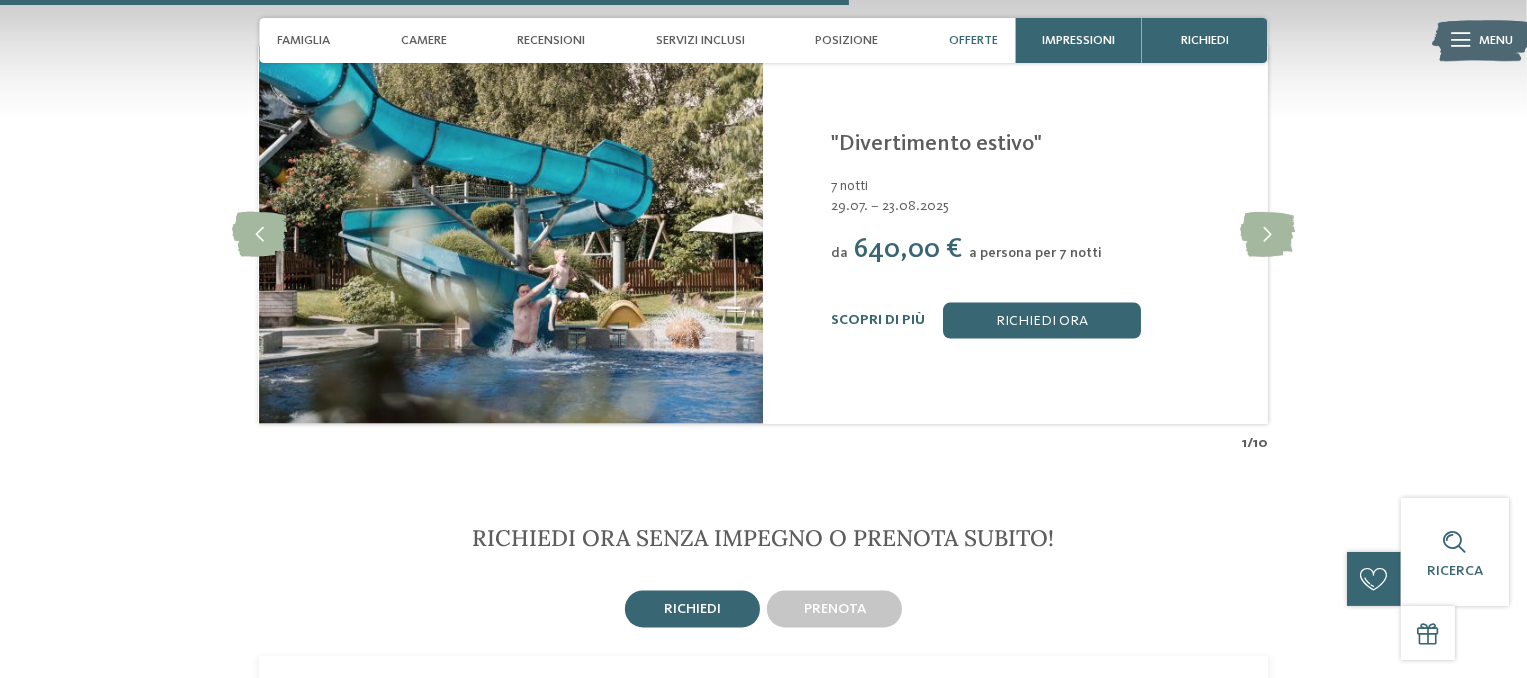 click on "Offerte" at bounding box center [973, 40] 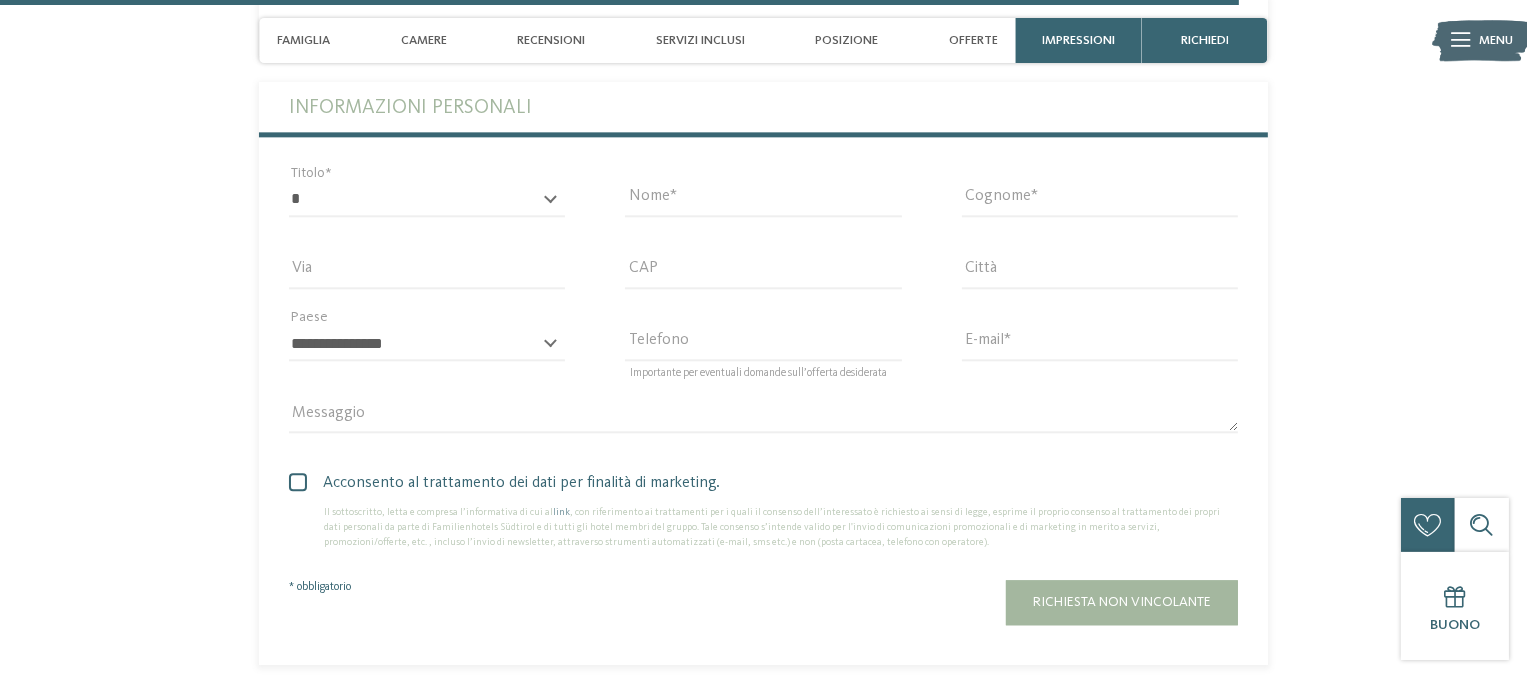 scroll, scrollTop: 4785, scrollLeft: 0, axis: vertical 